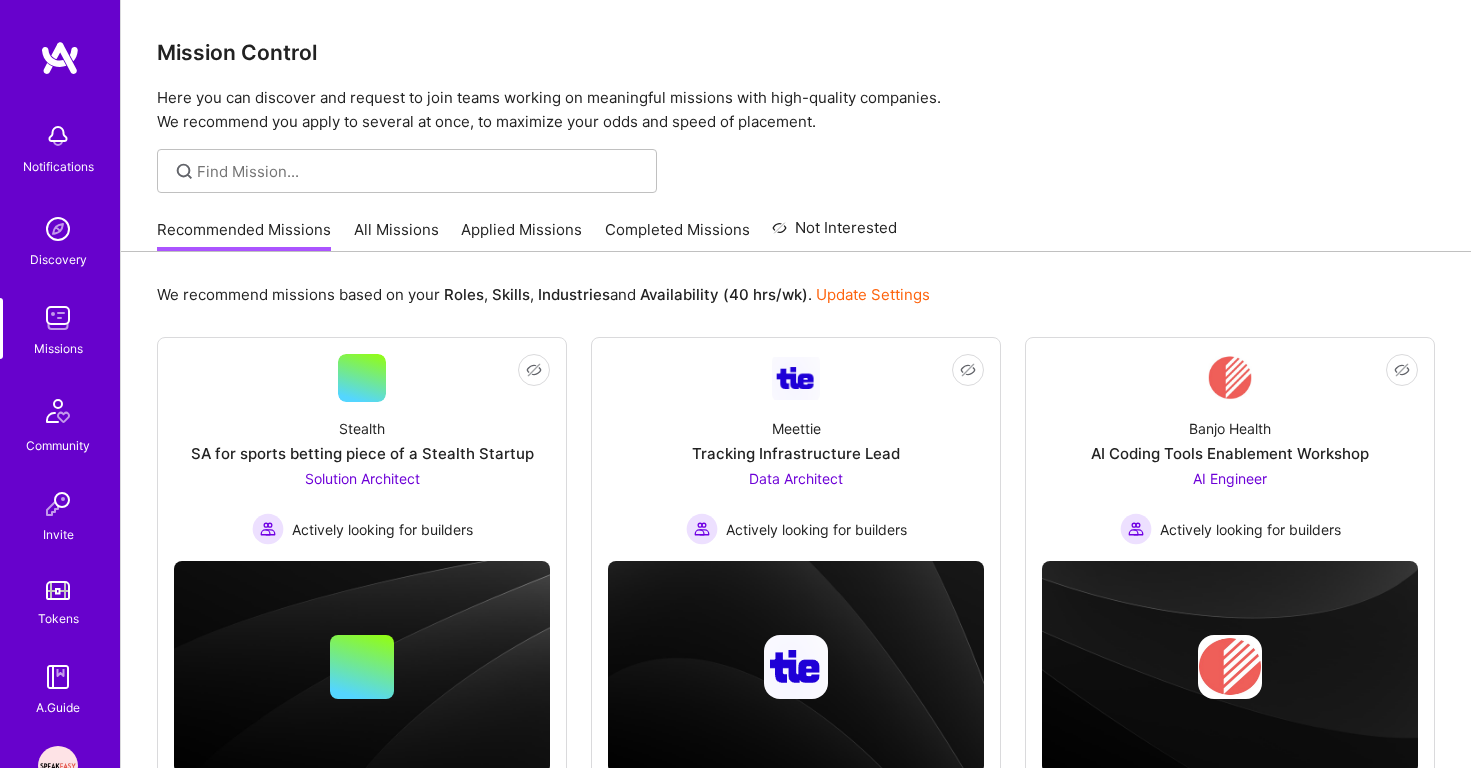 scroll, scrollTop: 0, scrollLeft: 0, axis: both 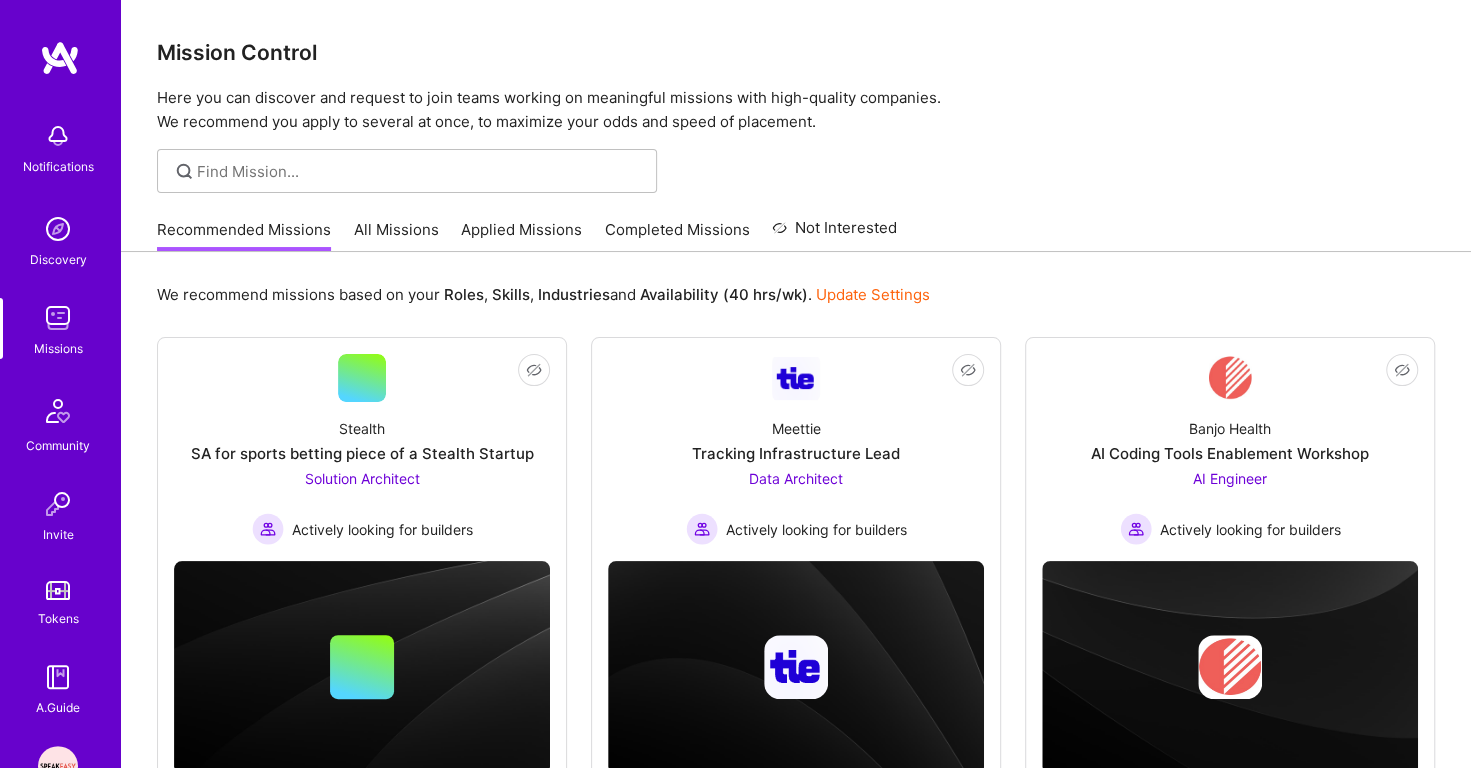 click on "Applied Missions" at bounding box center [521, 235] 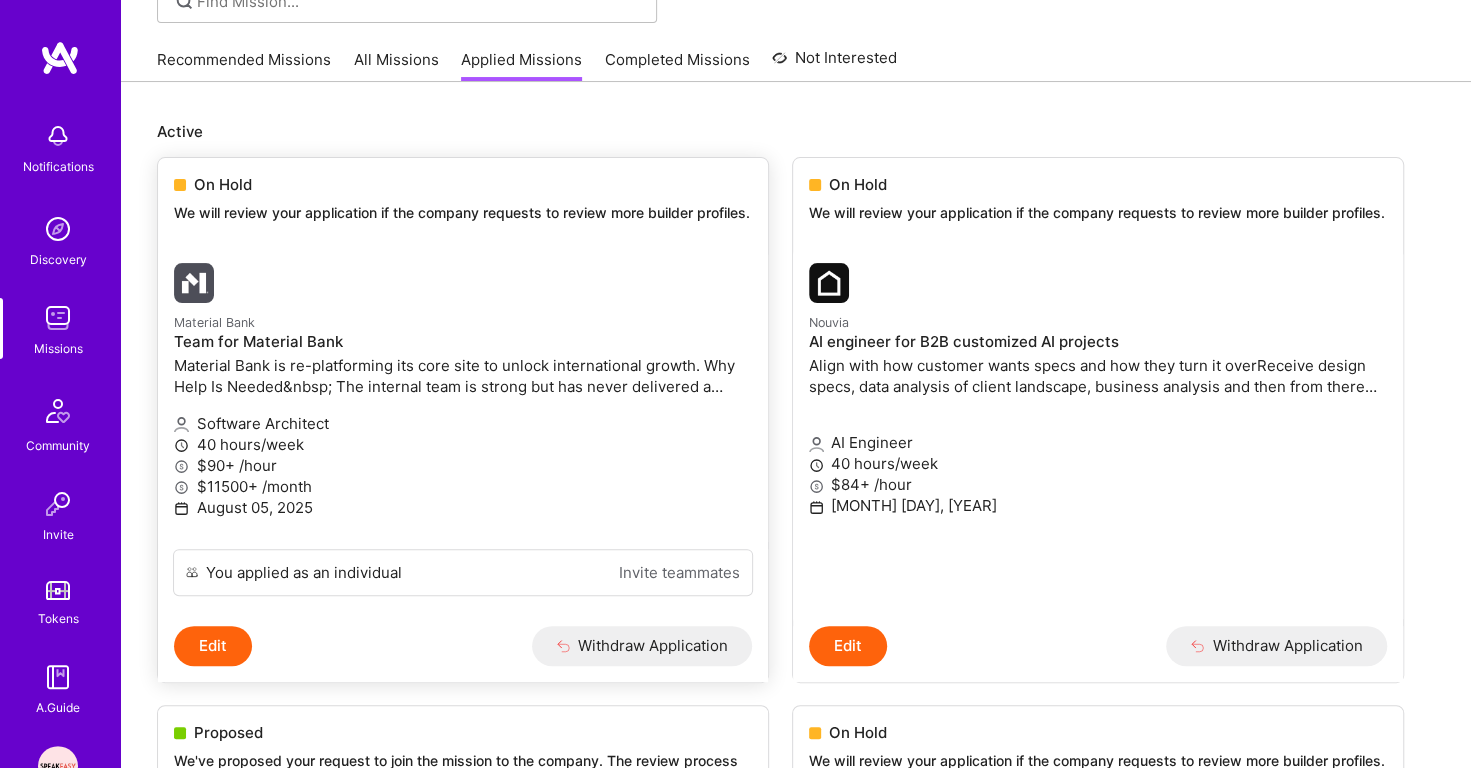 scroll, scrollTop: 498, scrollLeft: 0, axis: vertical 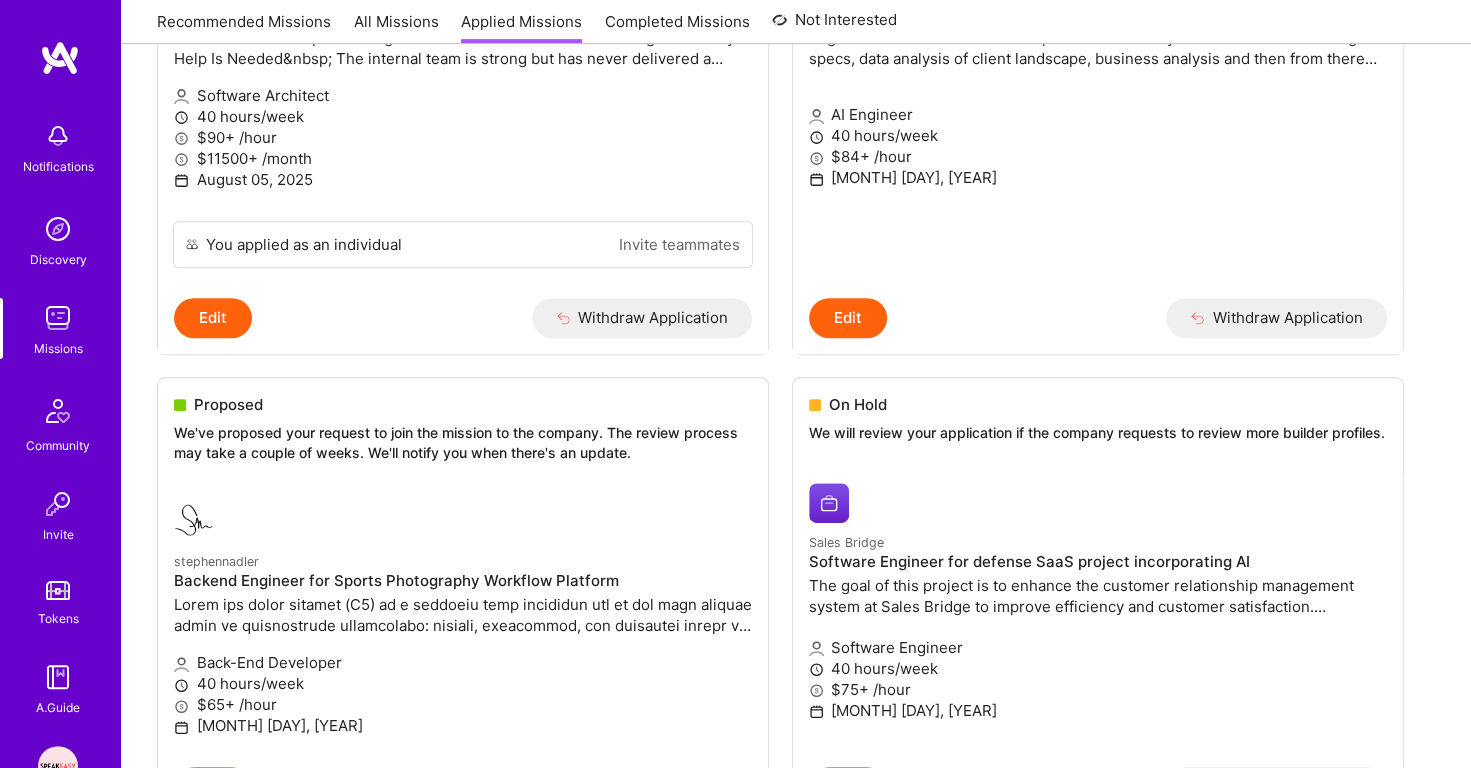 click at bounding box center [58, 229] 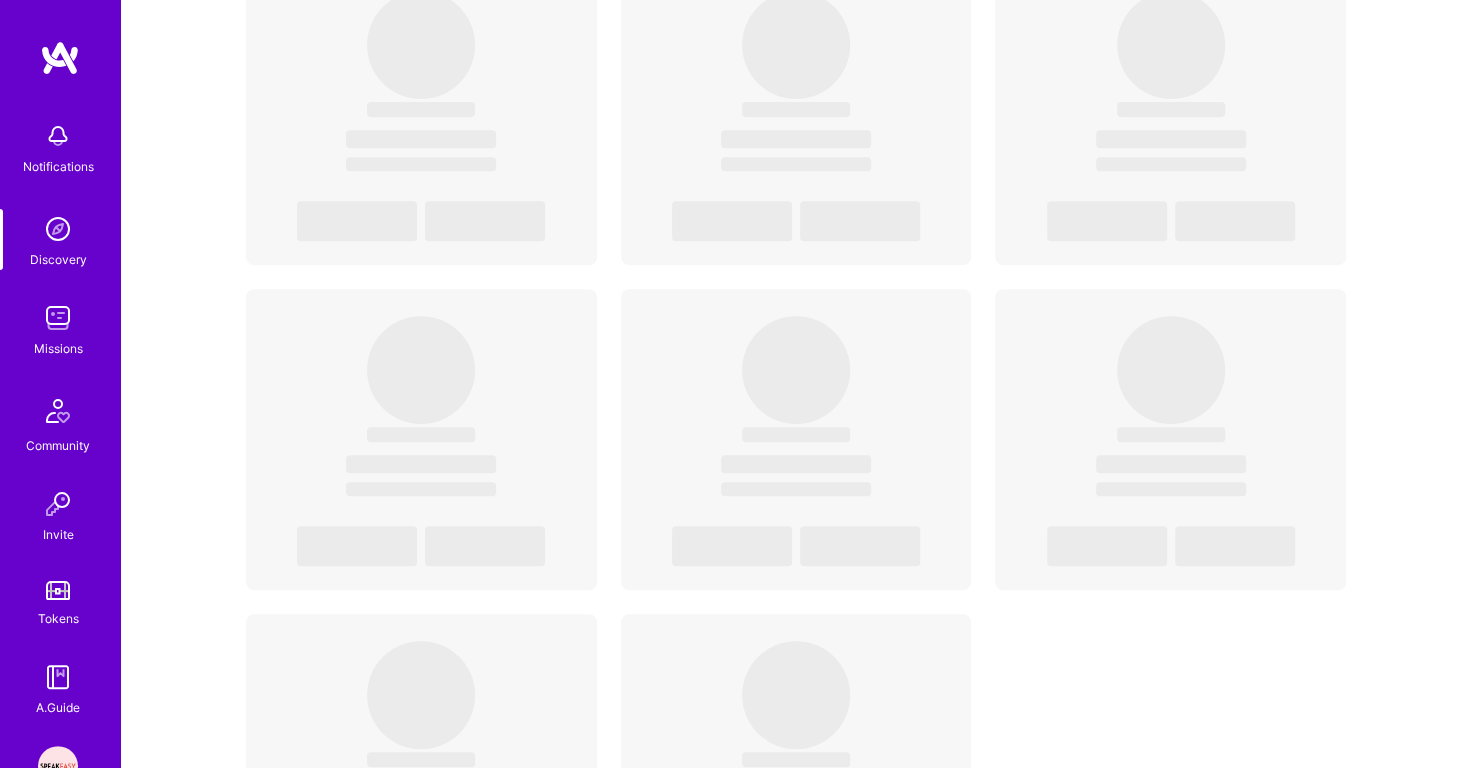 scroll, scrollTop: 0, scrollLeft: 0, axis: both 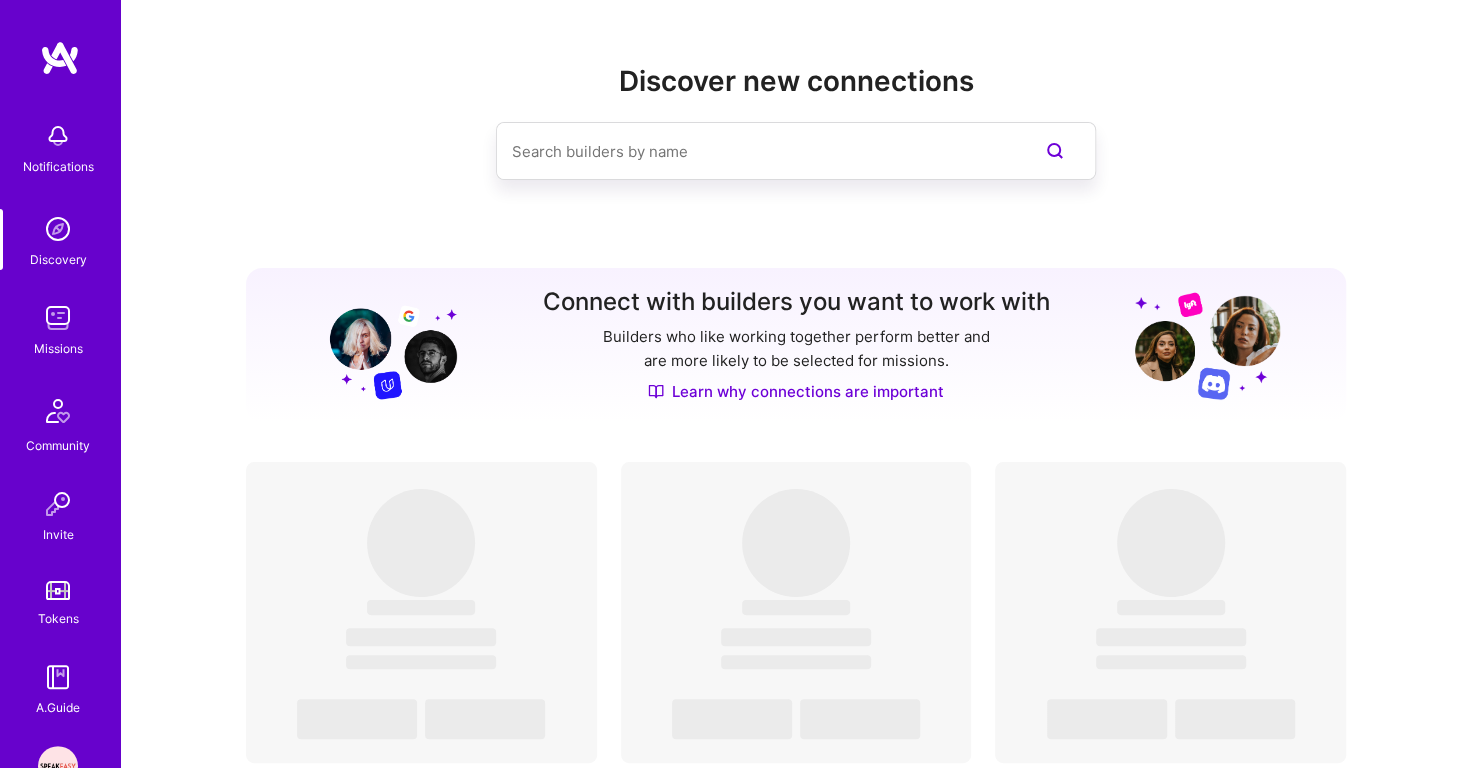 click at bounding box center [58, 318] 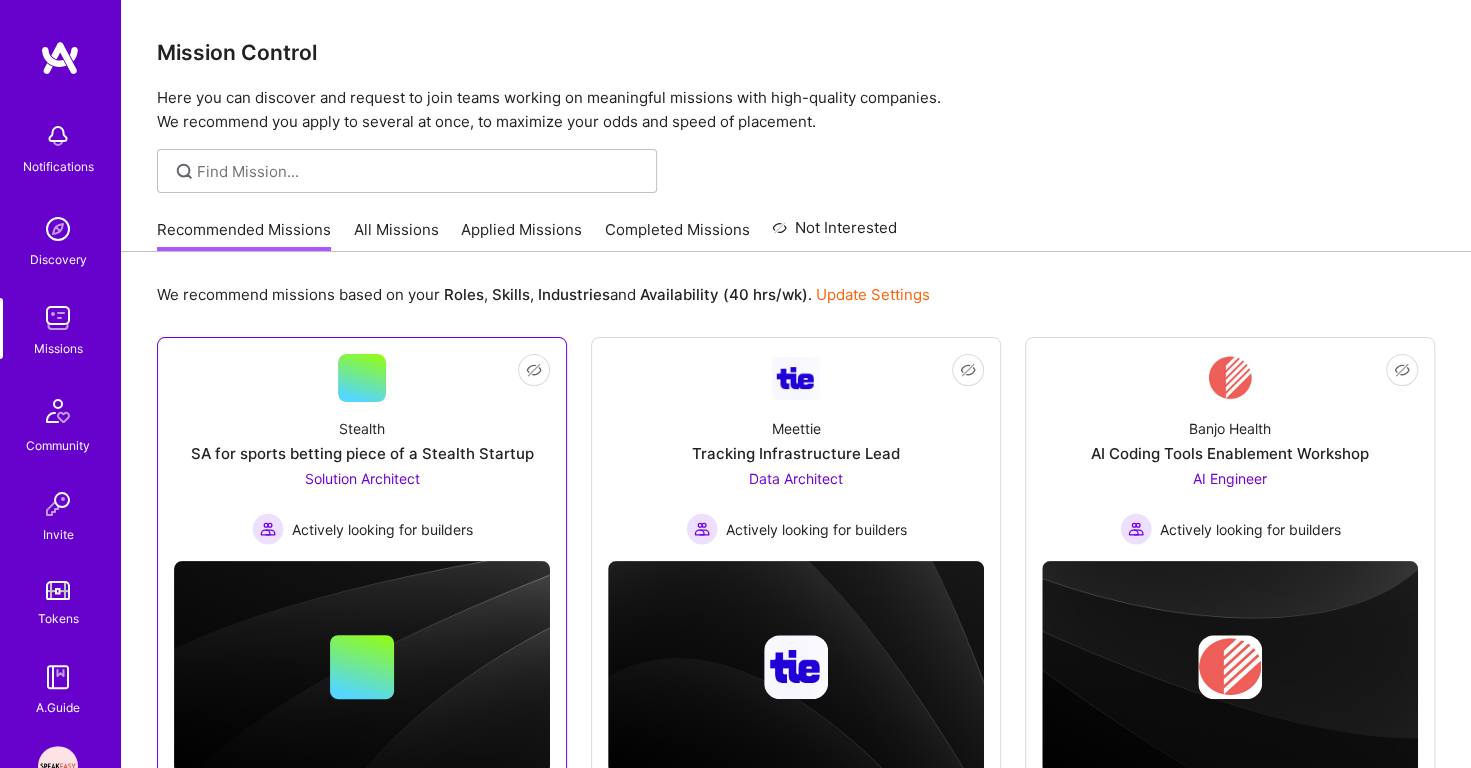 scroll, scrollTop: 550, scrollLeft: 0, axis: vertical 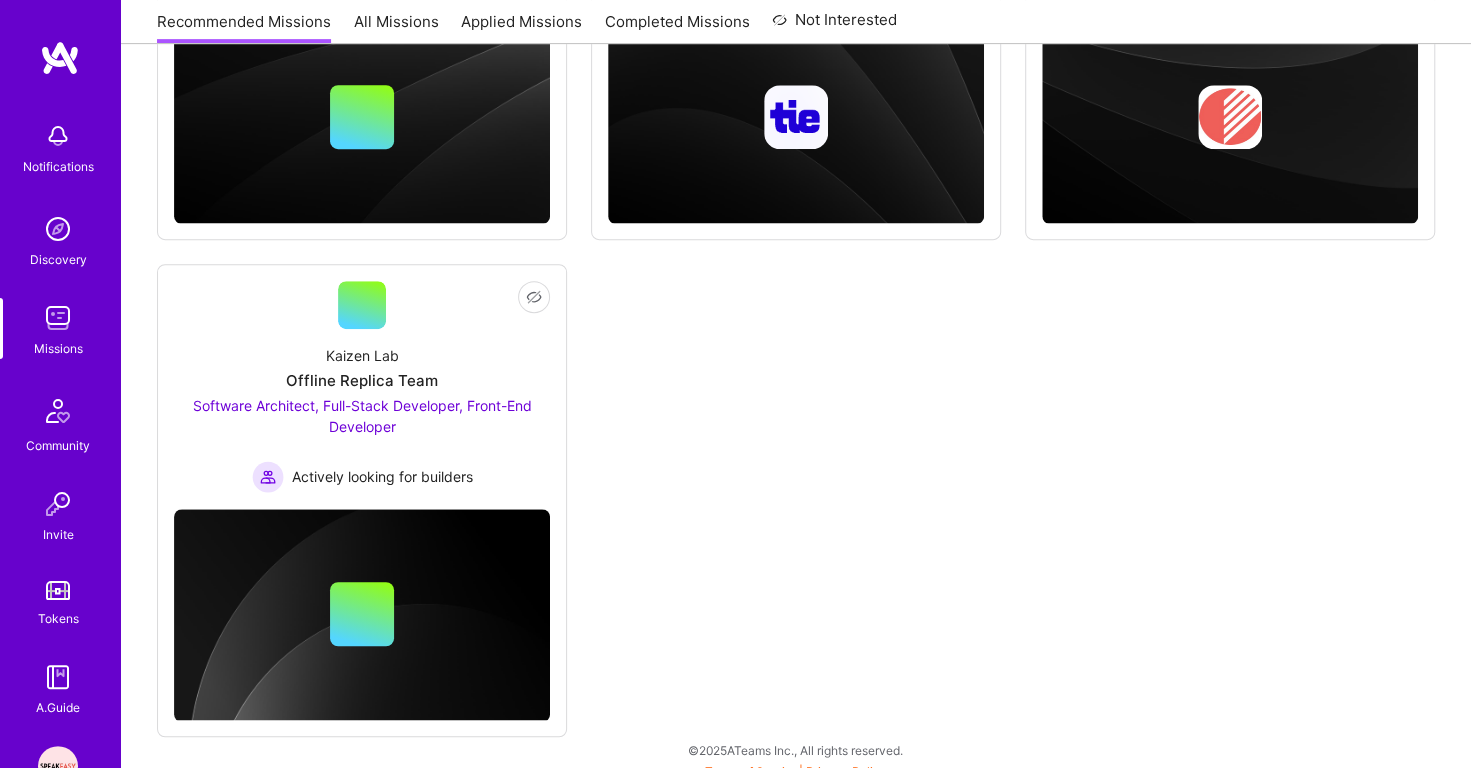 click at bounding box center (58, 229) 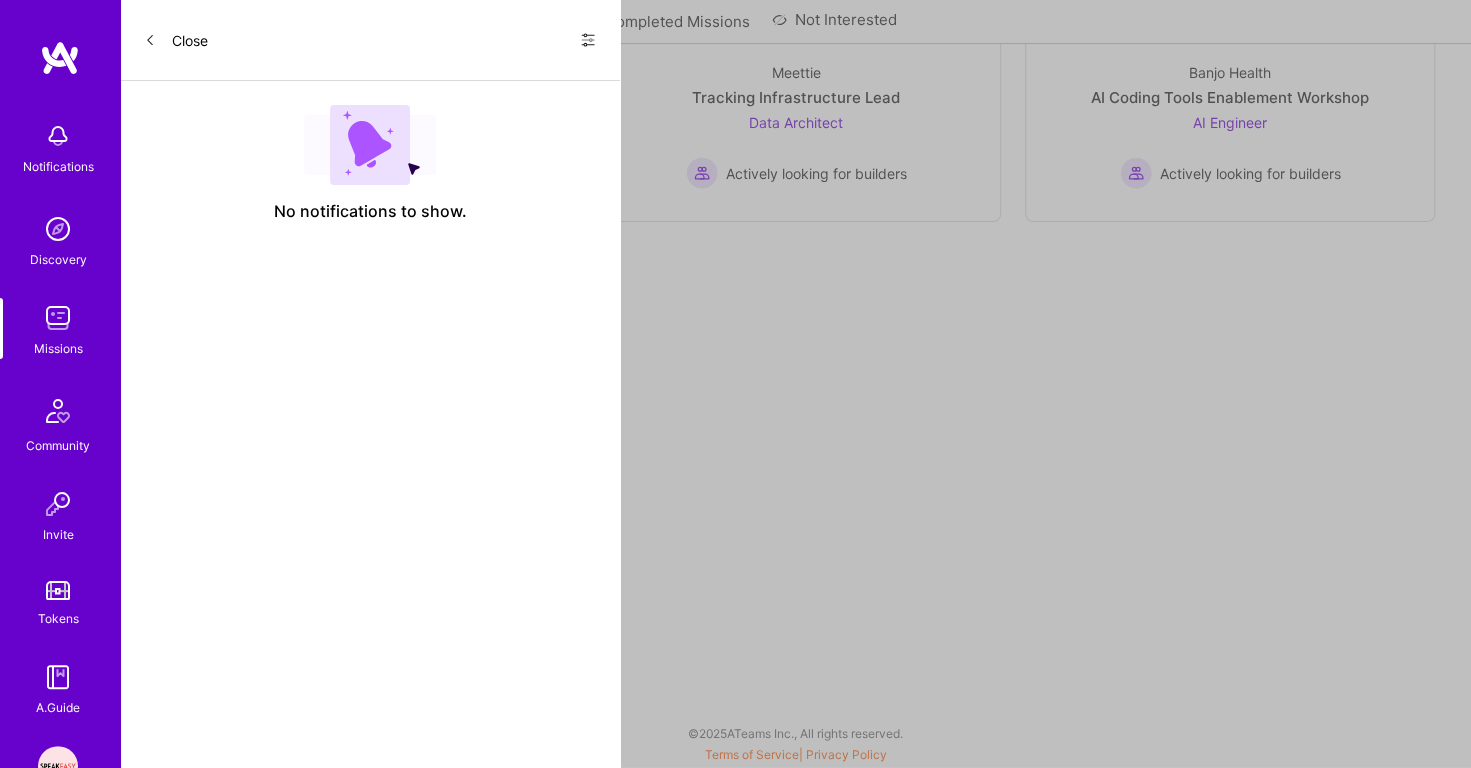 scroll, scrollTop: 0, scrollLeft: 0, axis: both 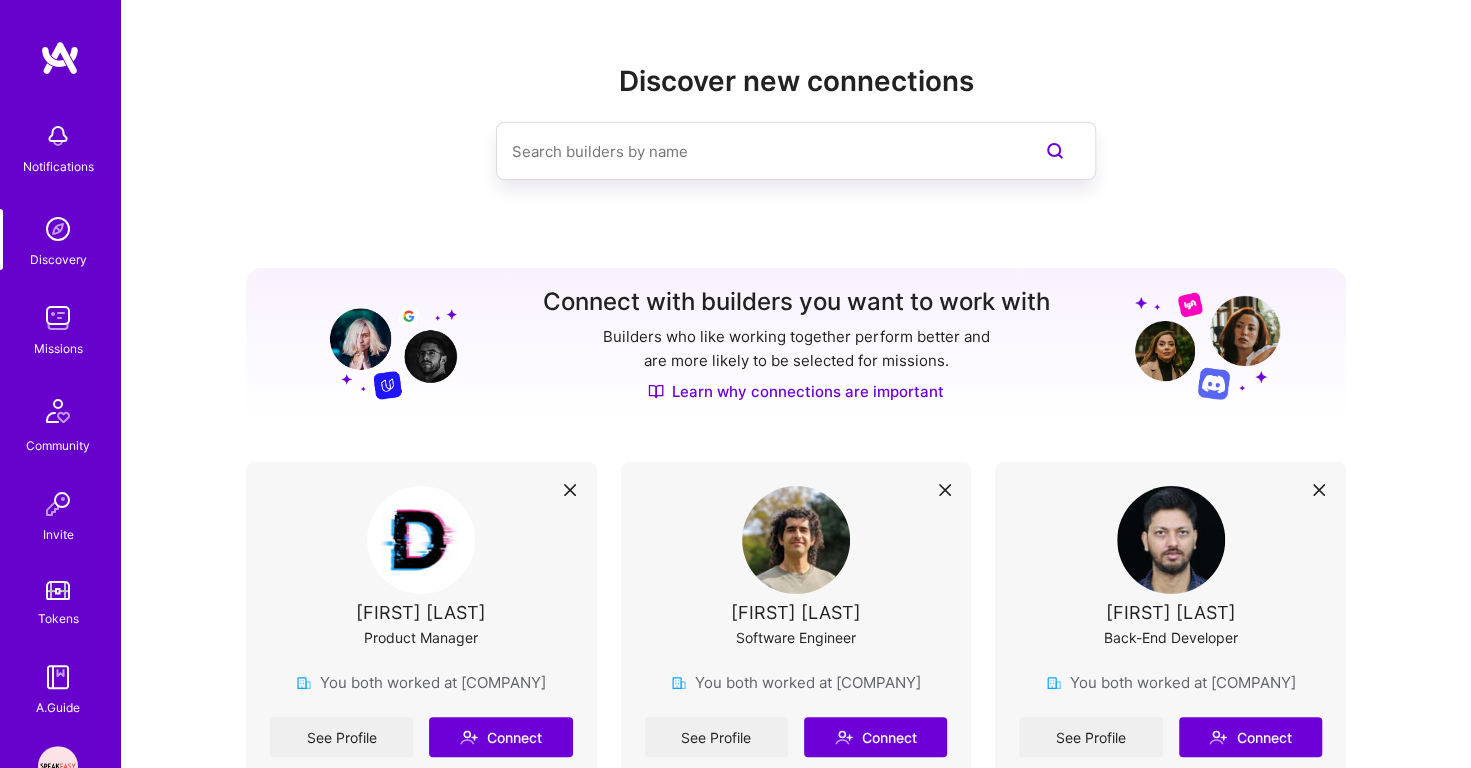 click on "Notifications Discovery Missions Community Invite Tokens A.Guide" at bounding box center (60, 415) 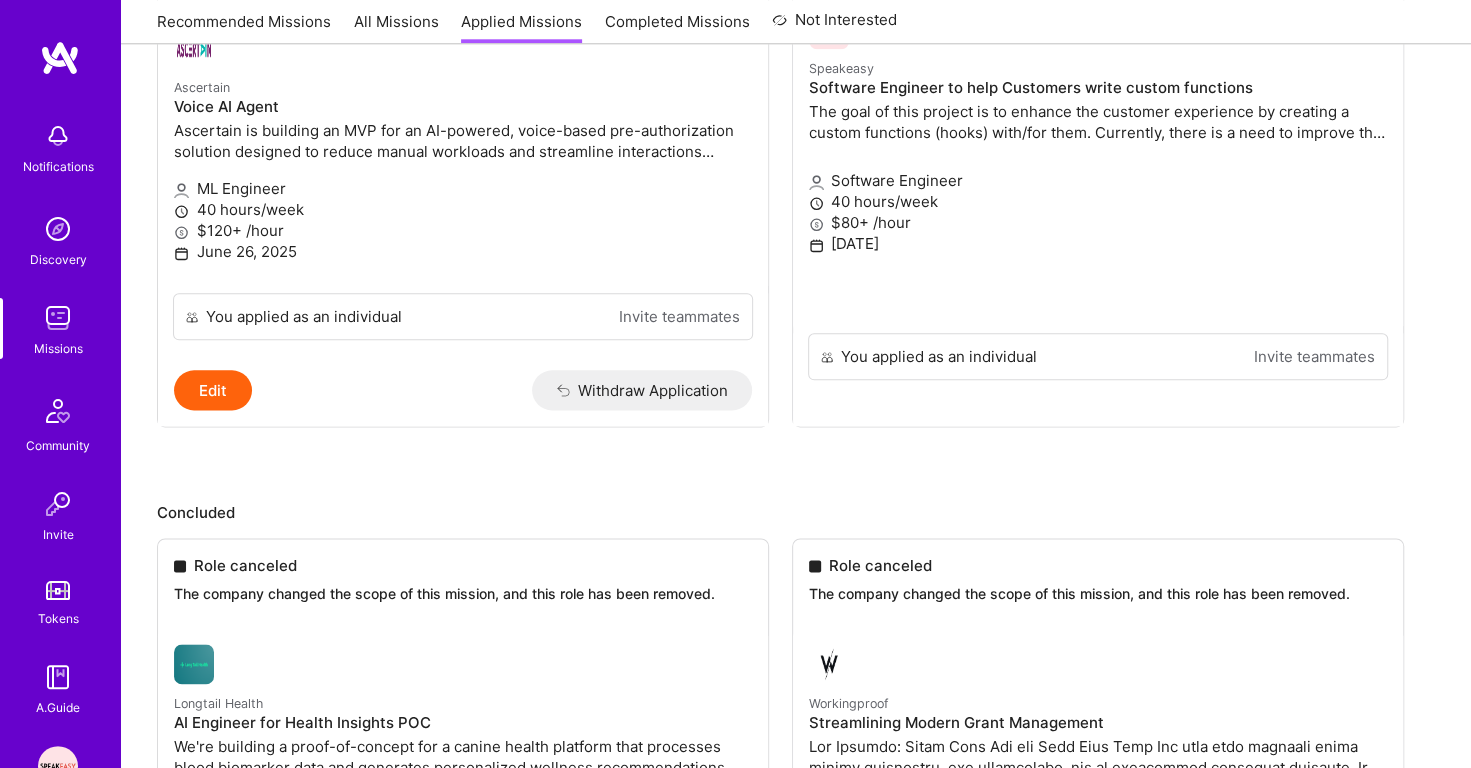 scroll, scrollTop: 1538, scrollLeft: 0, axis: vertical 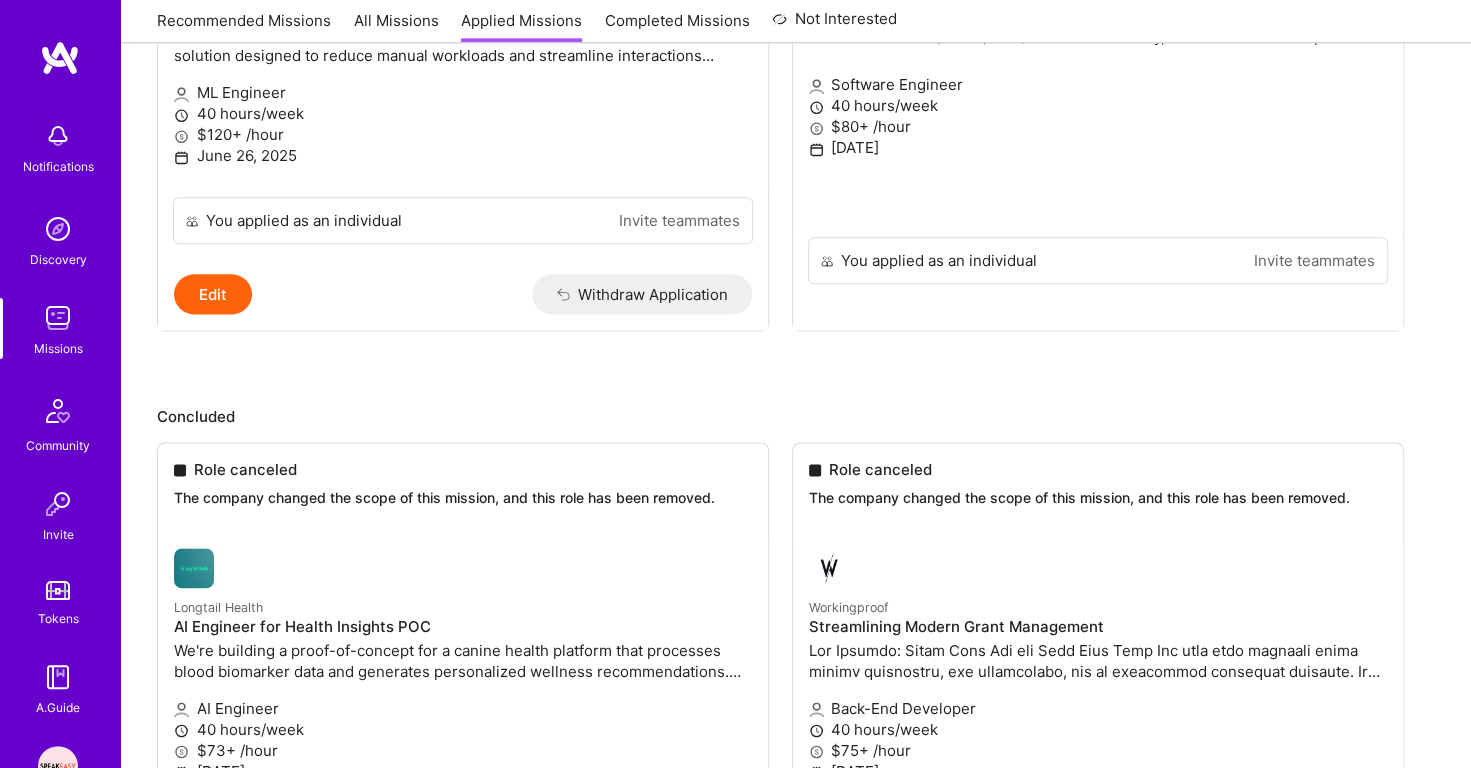 click at bounding box center (58, 766) 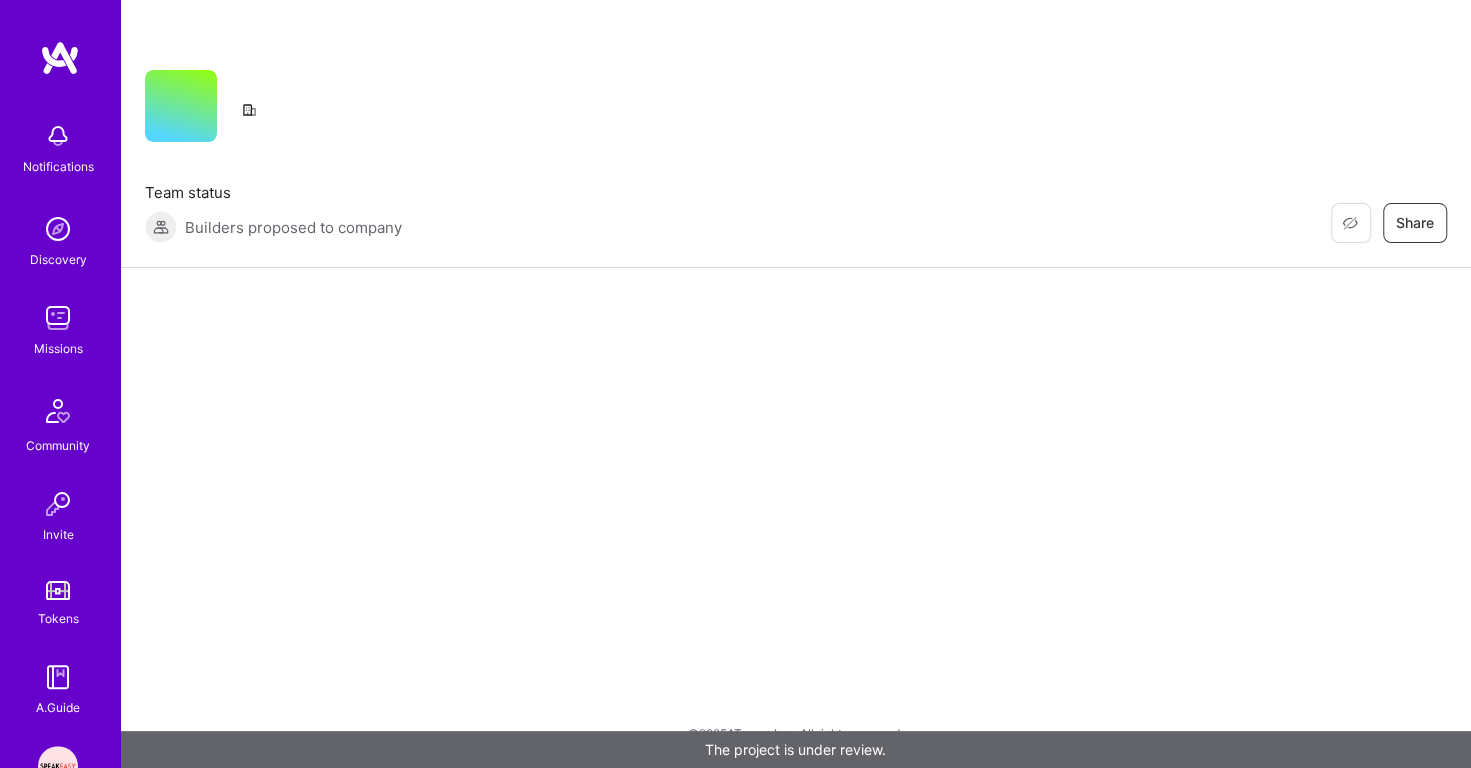 scroll, scrollTop: 0, scrollLeft: 0, axis: both 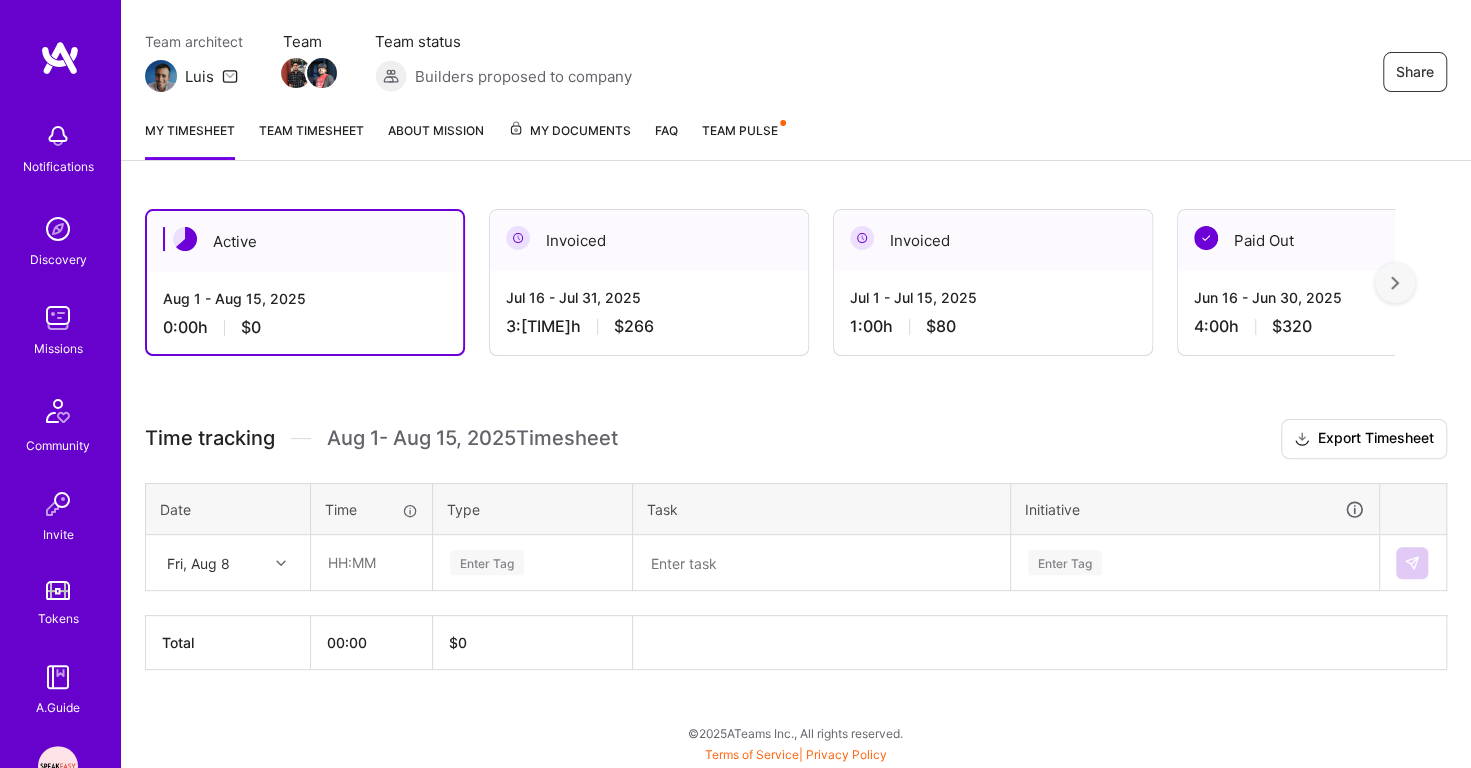 click on "$80" at bounding box center (941, 326) 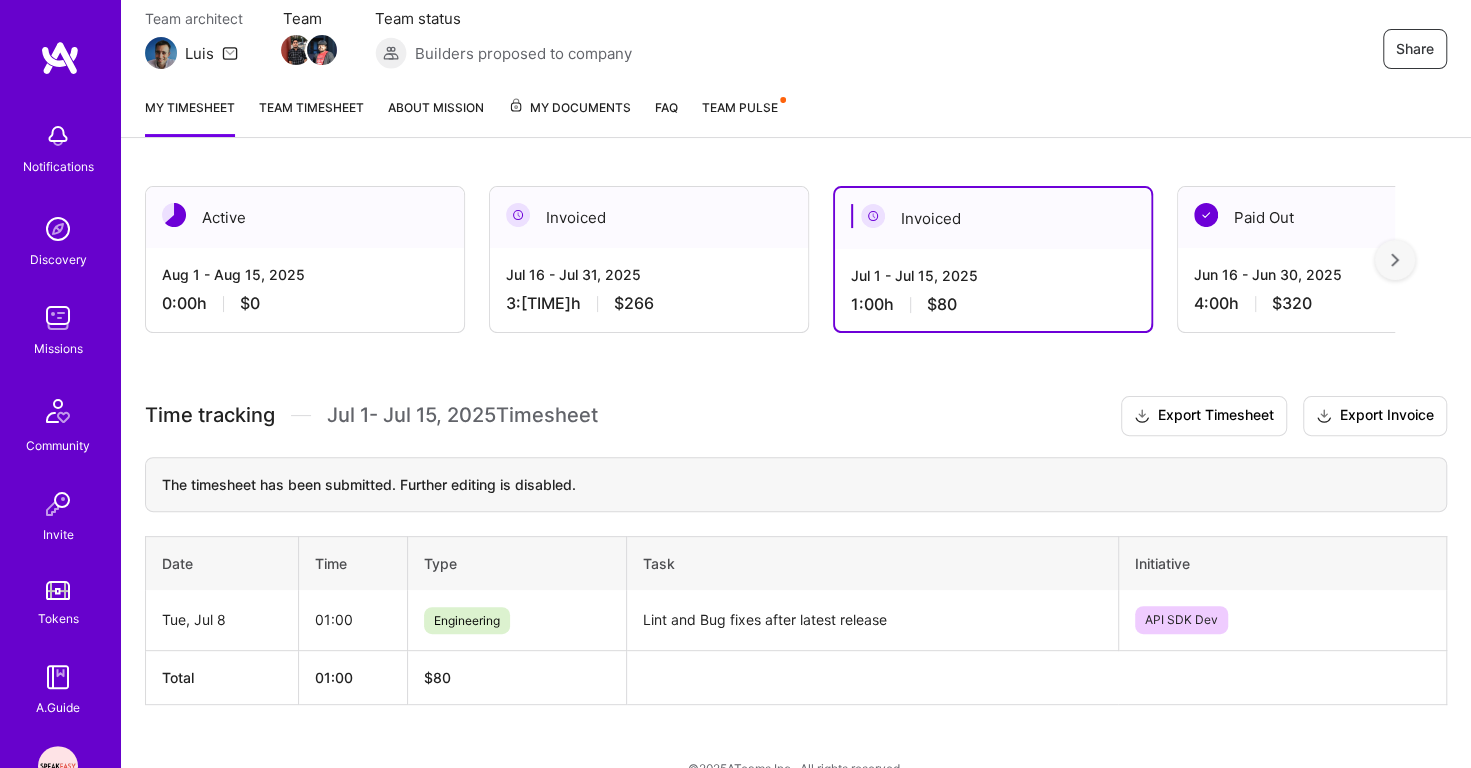 scroll, scrollTop: 227, scrollLeft: 0, axis: vertical 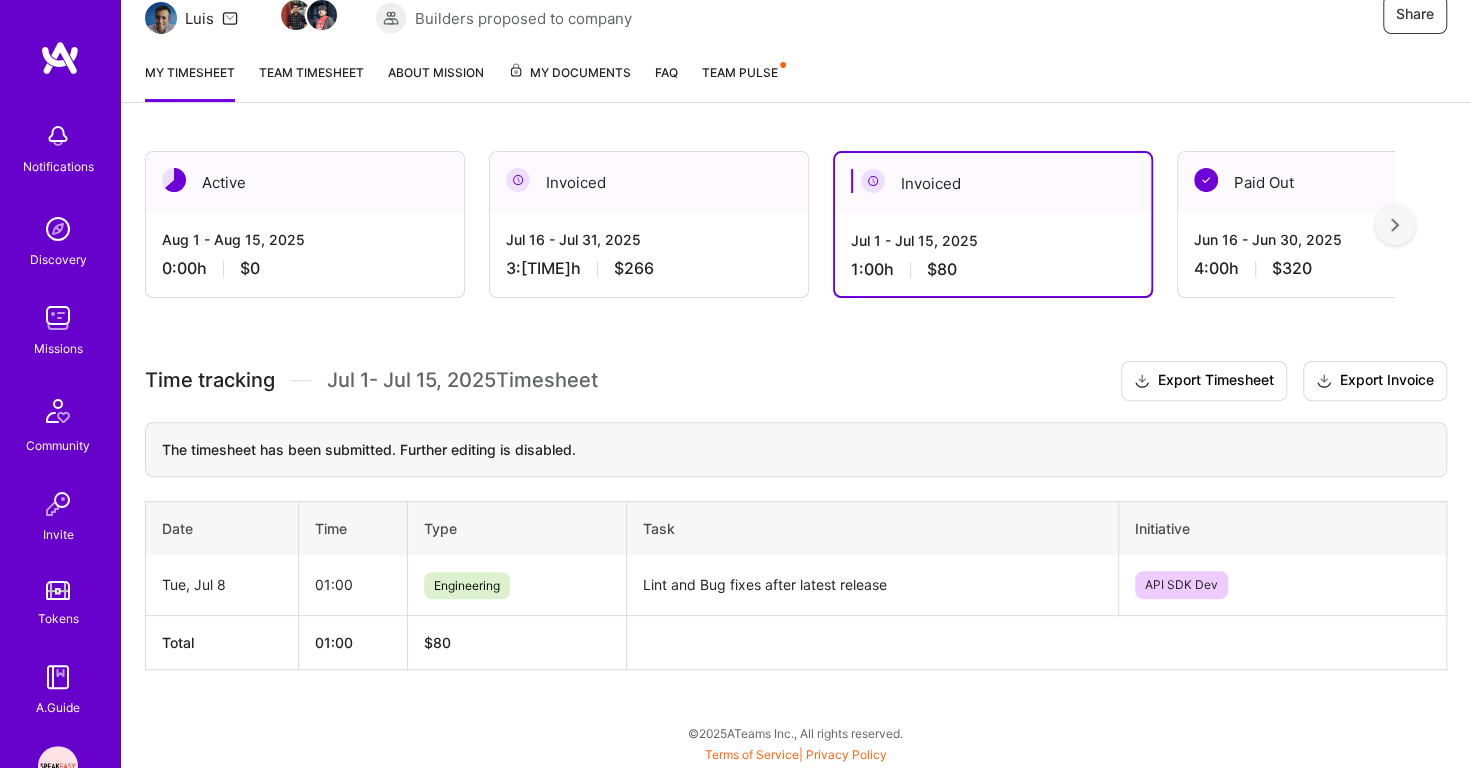click on "Jul 16 - Jul 31, 2025" at bounding box center [649, 239] 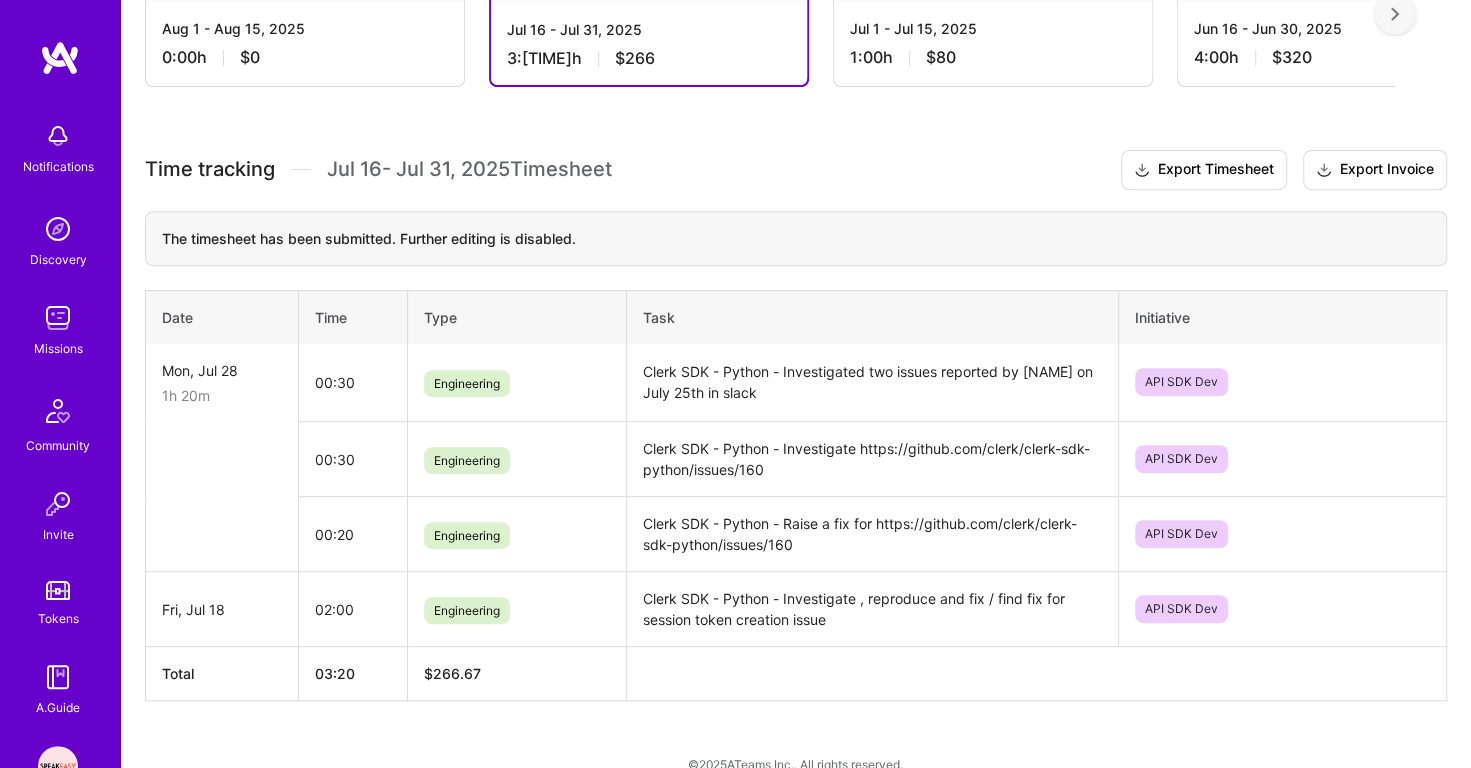 scroll, scrollTop: 35, scrollLeft: 0, axis: vertical 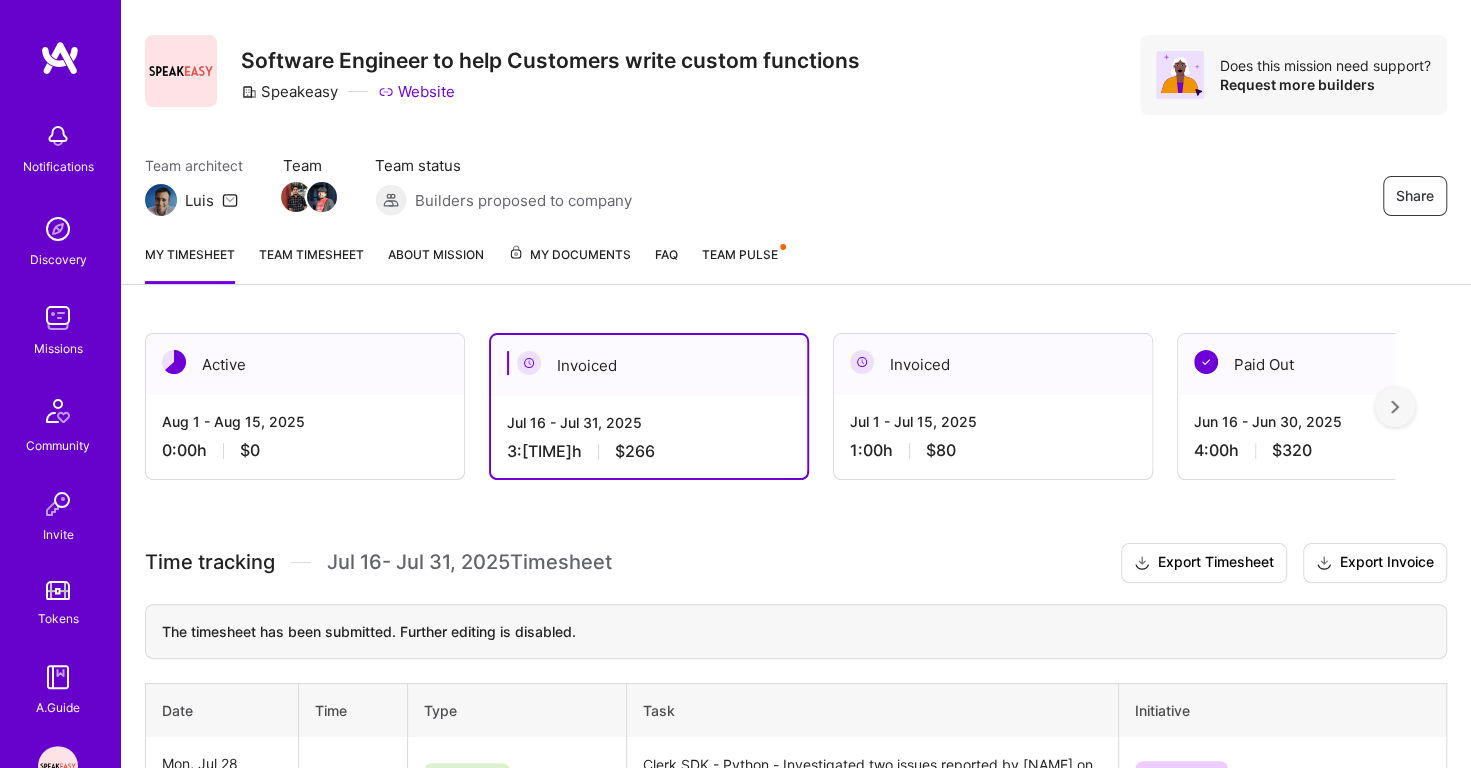 click on "About Mission" at bounding box center (436, 264) 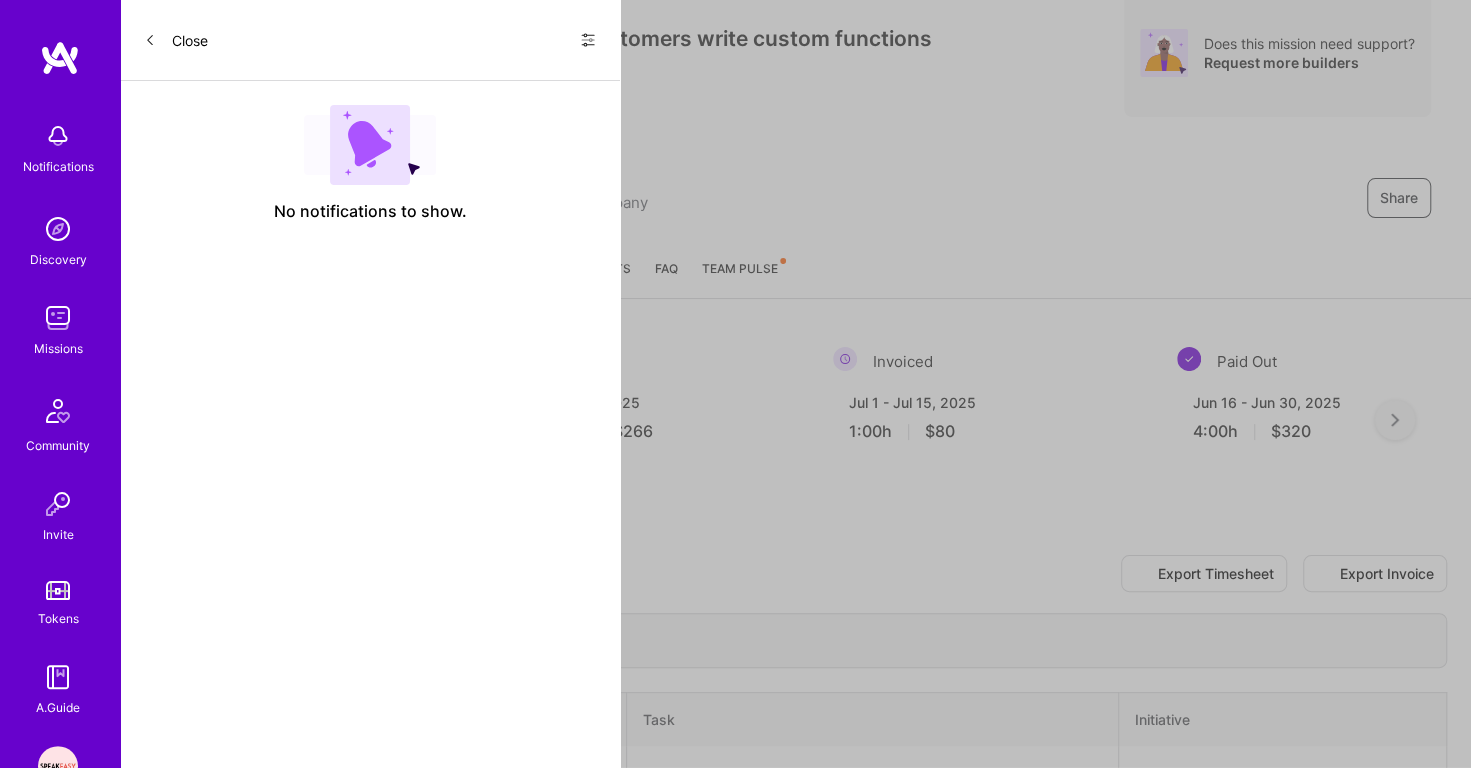 scroll, scrollTop: 0, scrollLeft: 0, axis: both 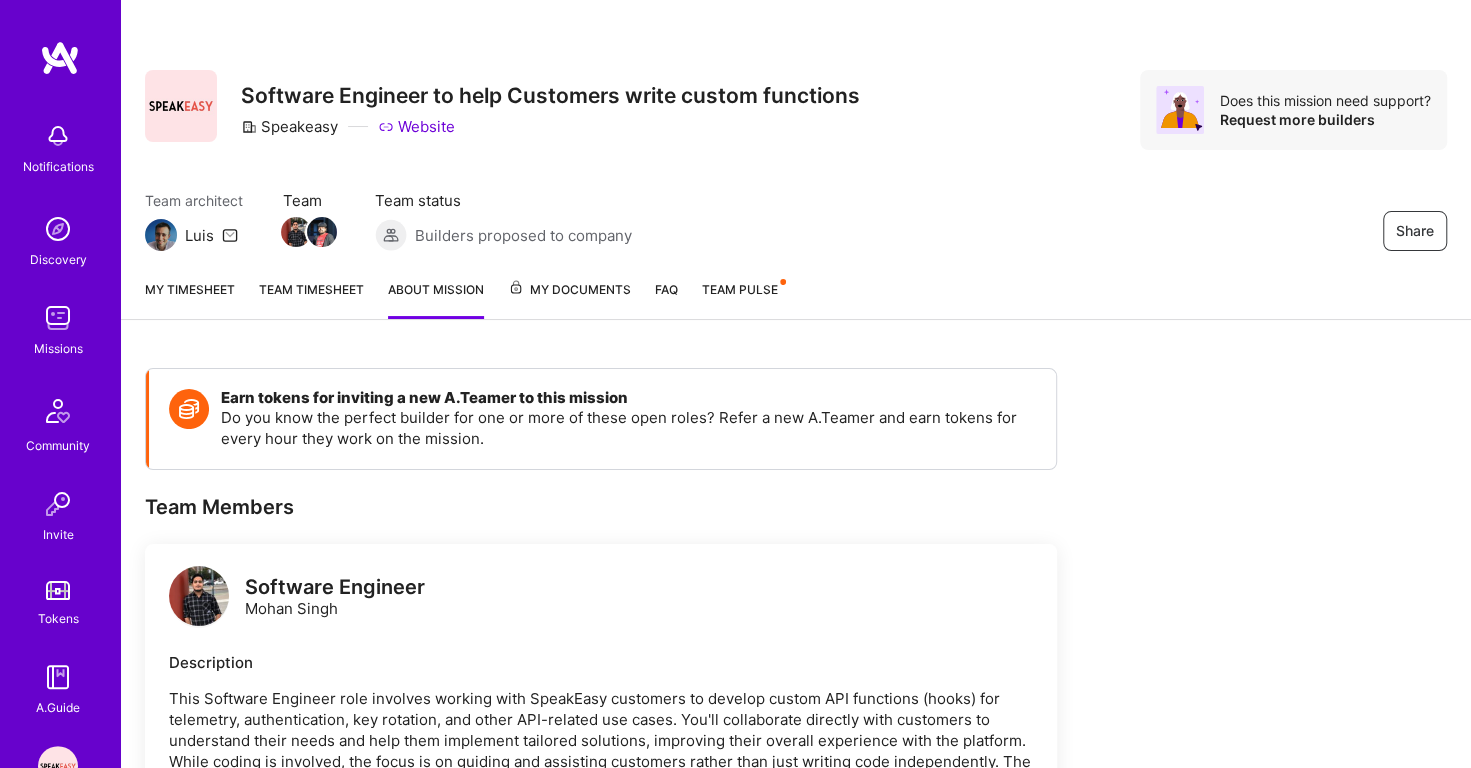 click at bounding box center (58, 318) 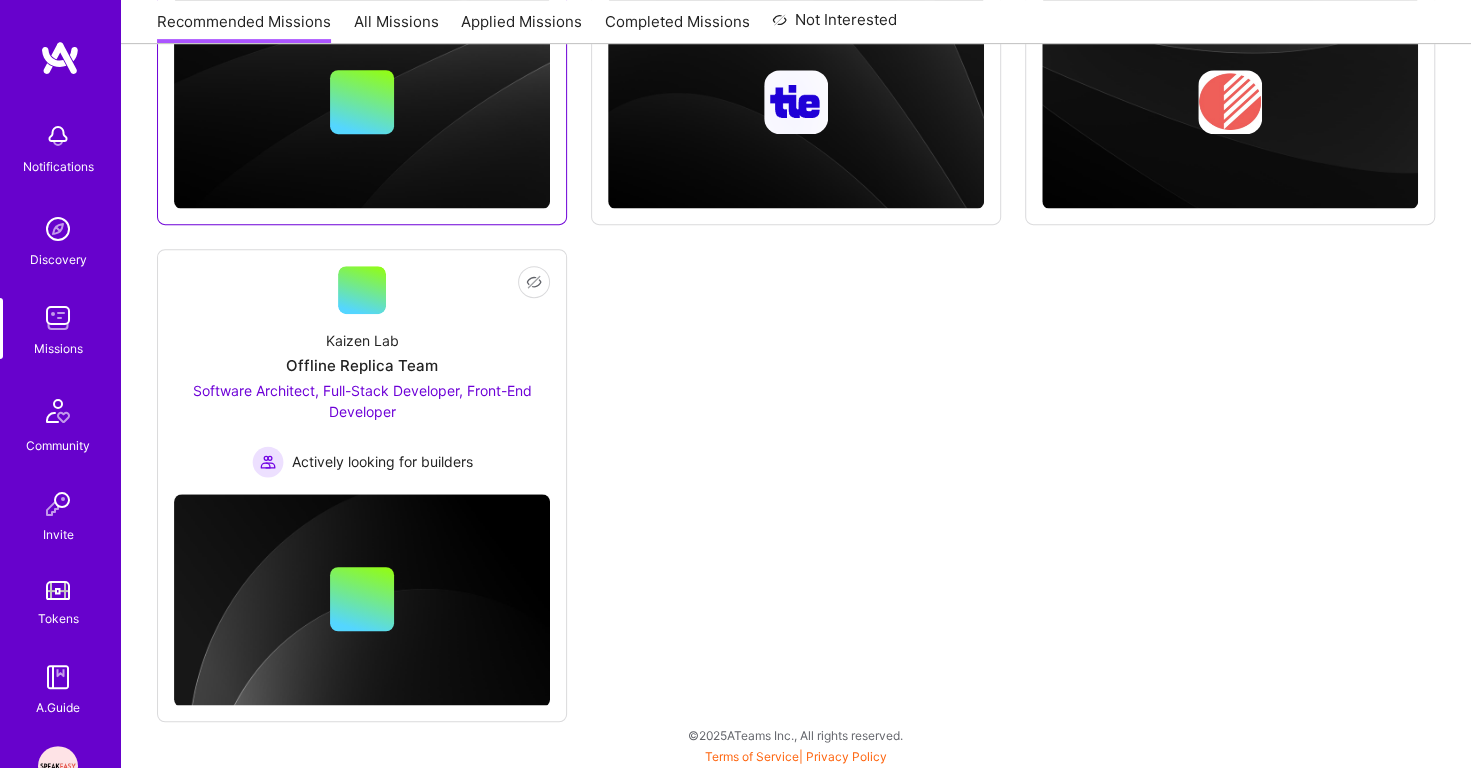 scroll, scrollTop: 0, scrollLeft: 0, axis: both 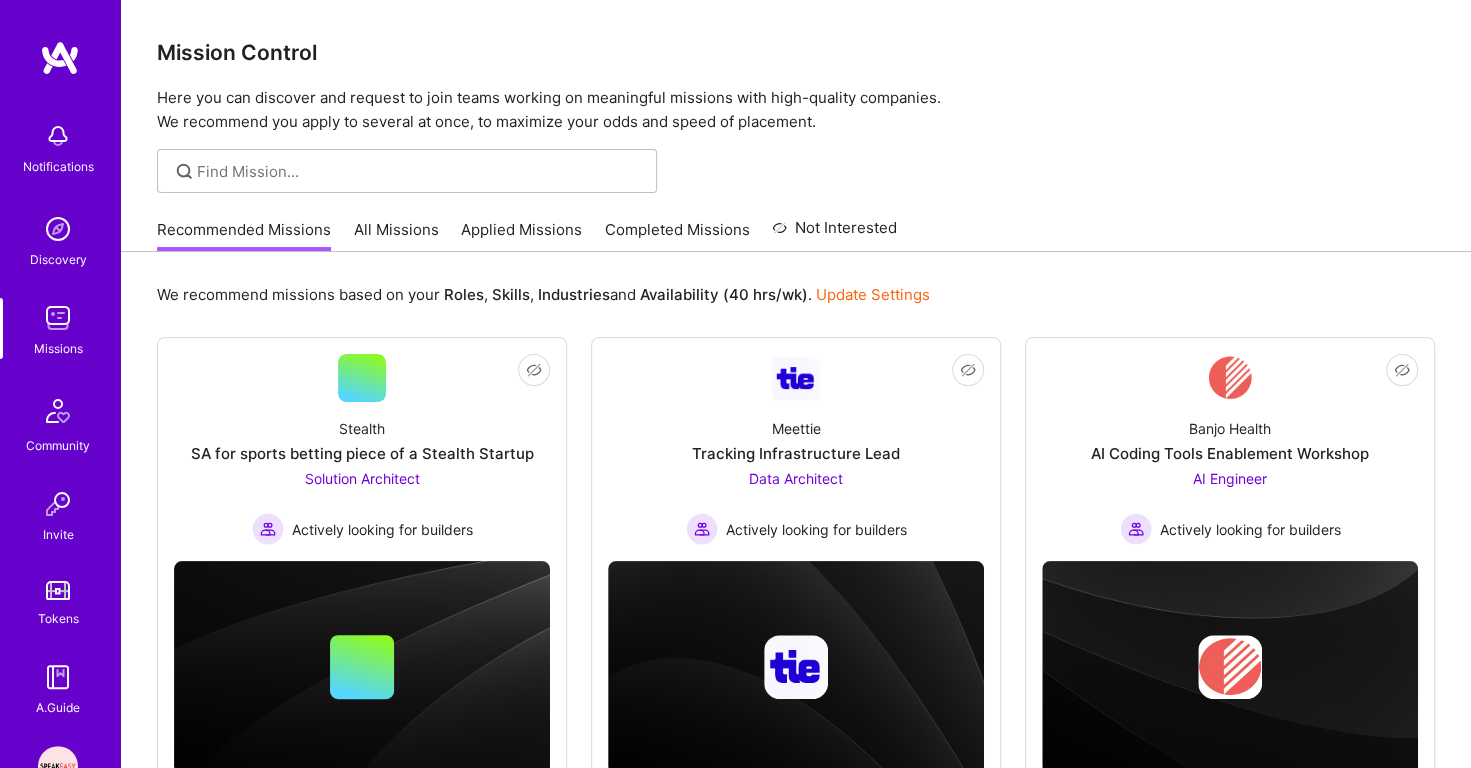 click on "Applied Missions" at bounding box center (521, 235) 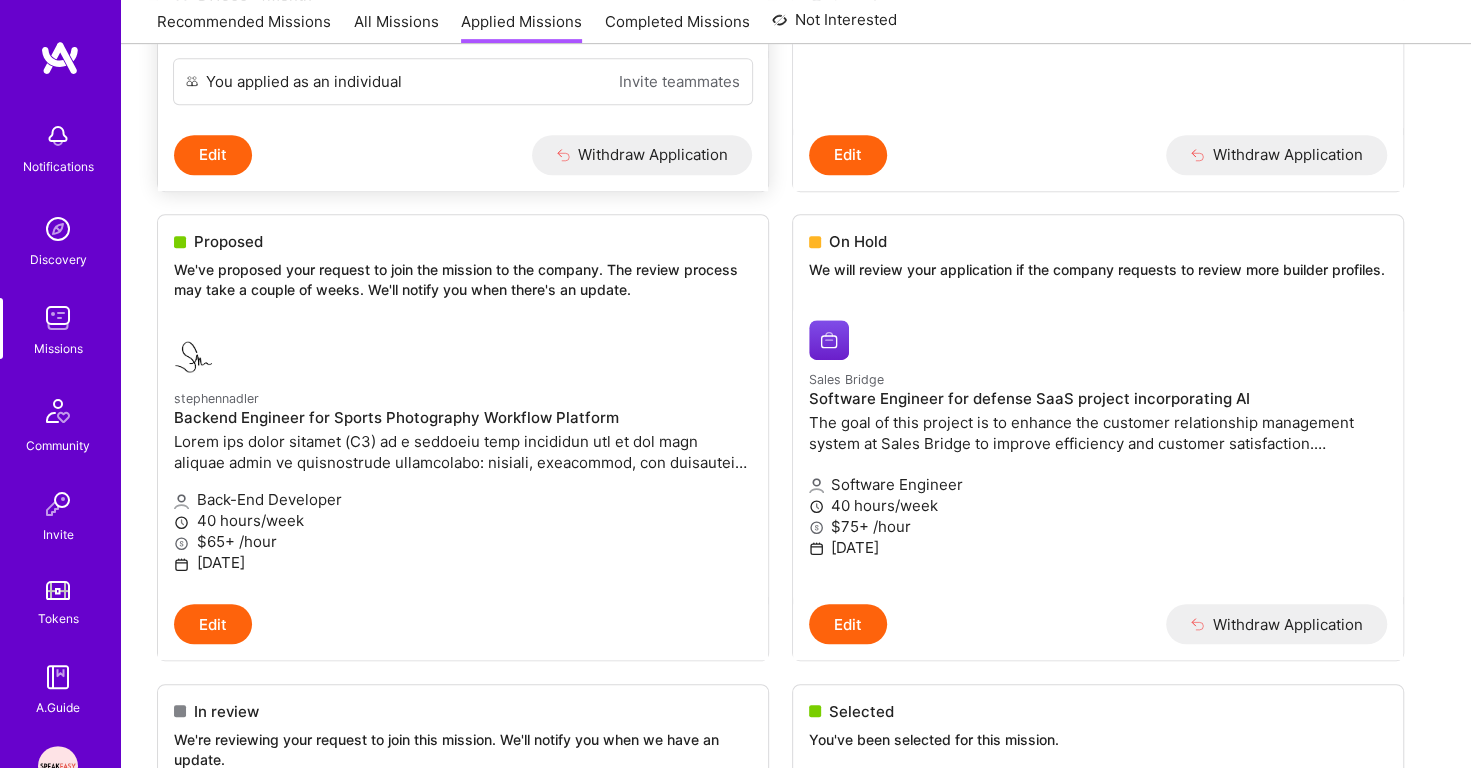 scroll, scrollTop: 1015, scrollLeft: 0, axis: vertical 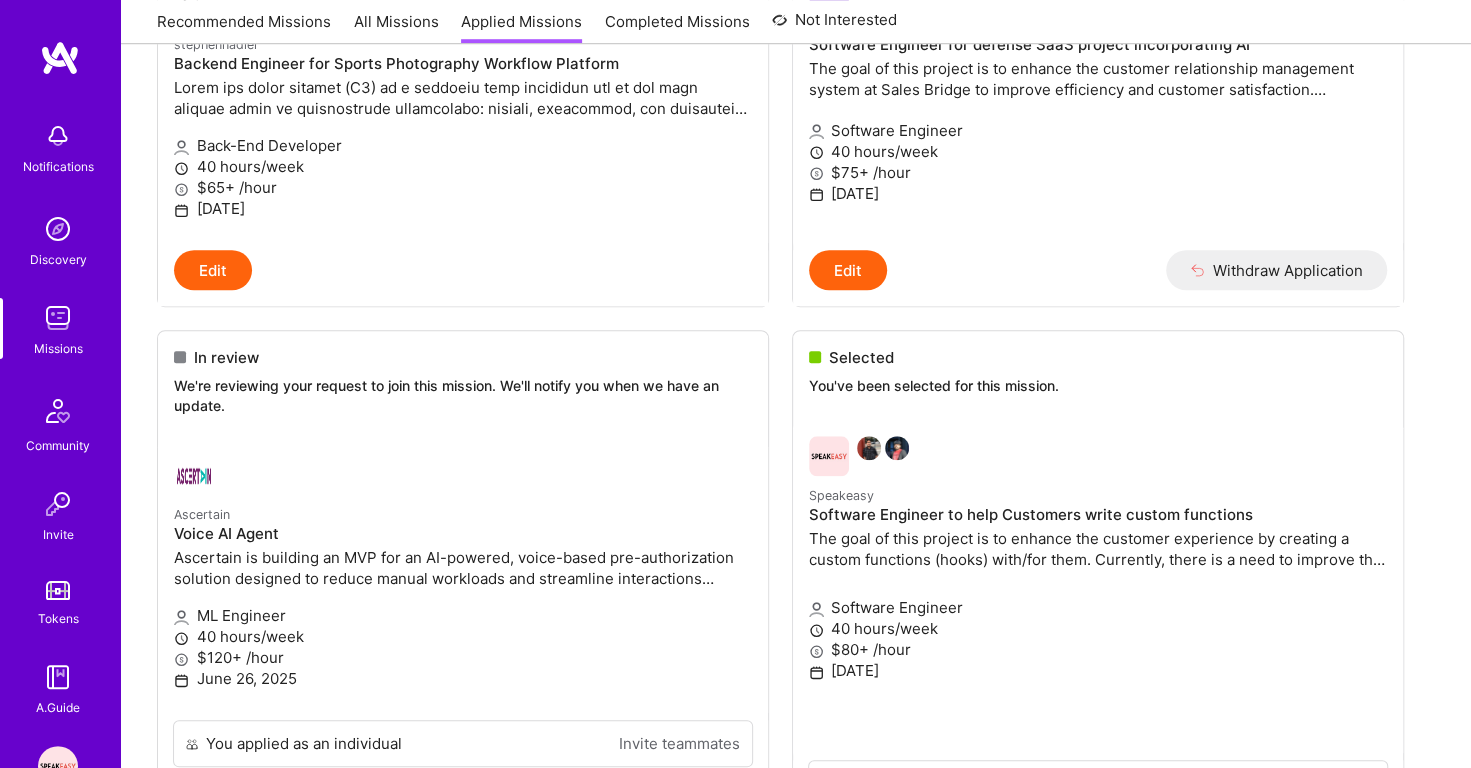click at bounding box center (58, 229) 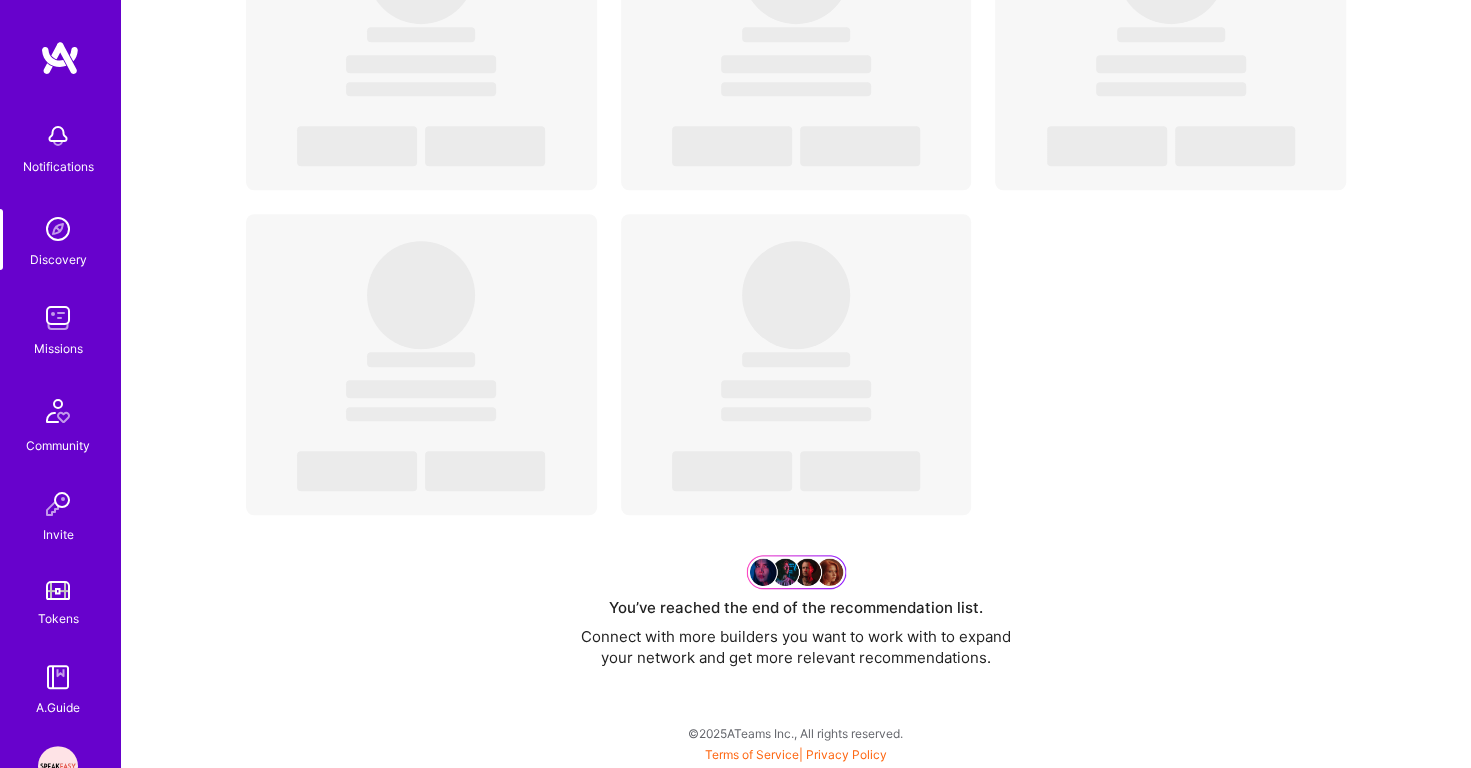 scroll, scrollTop: 0, scrollLeft: 0, axis: both 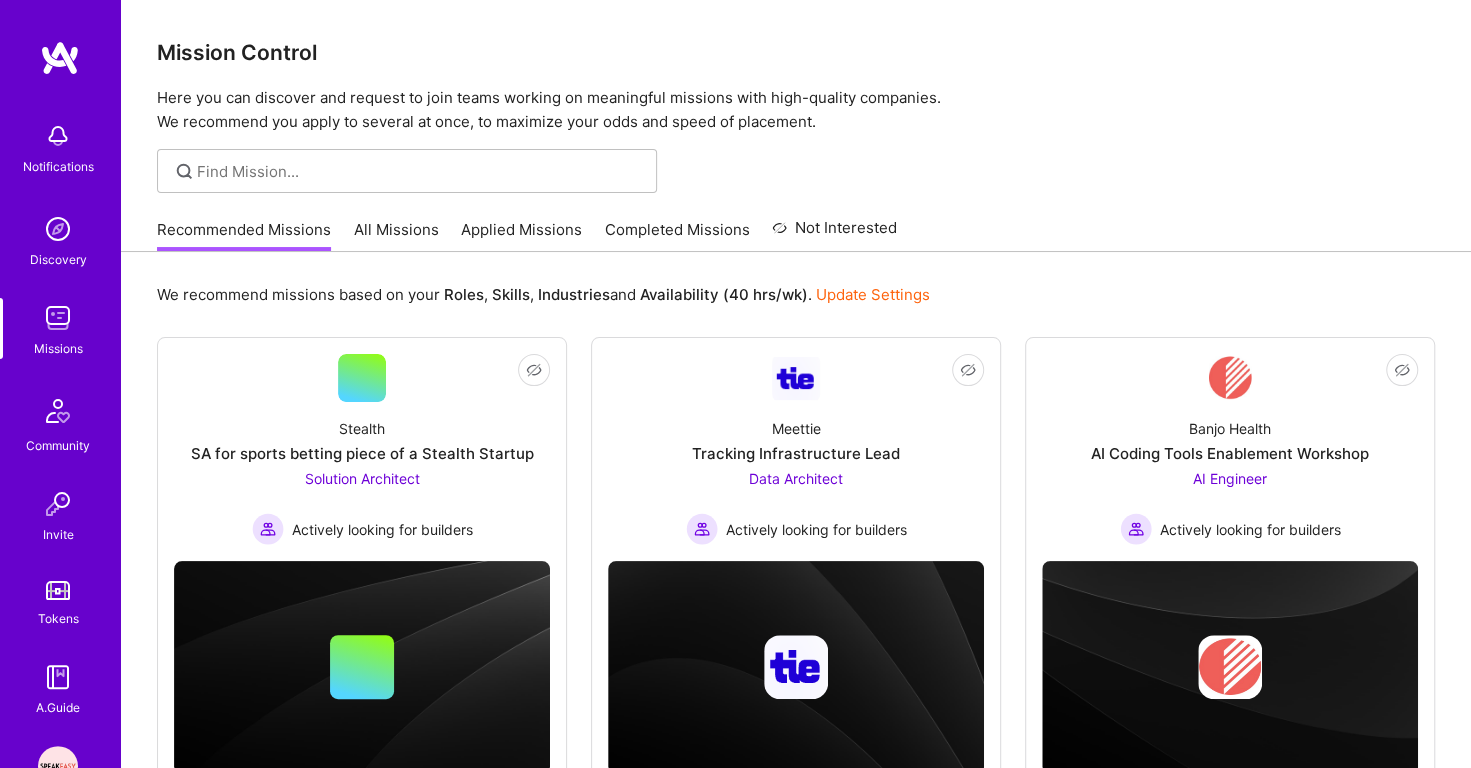click on "Applied Missions" at bounding box center [521, 235] 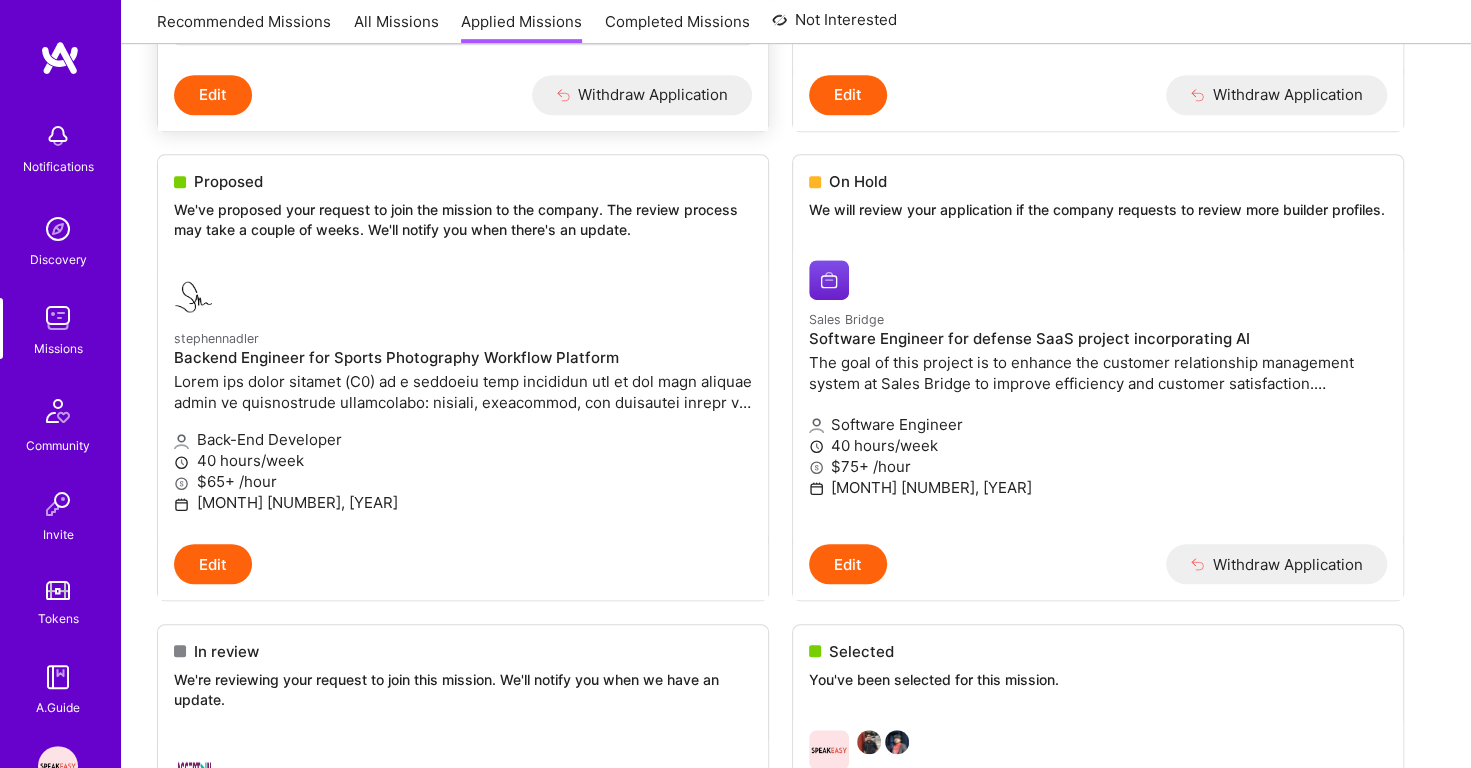 scroll, scrollTop: 0, scrollLeft: 0, axis: both 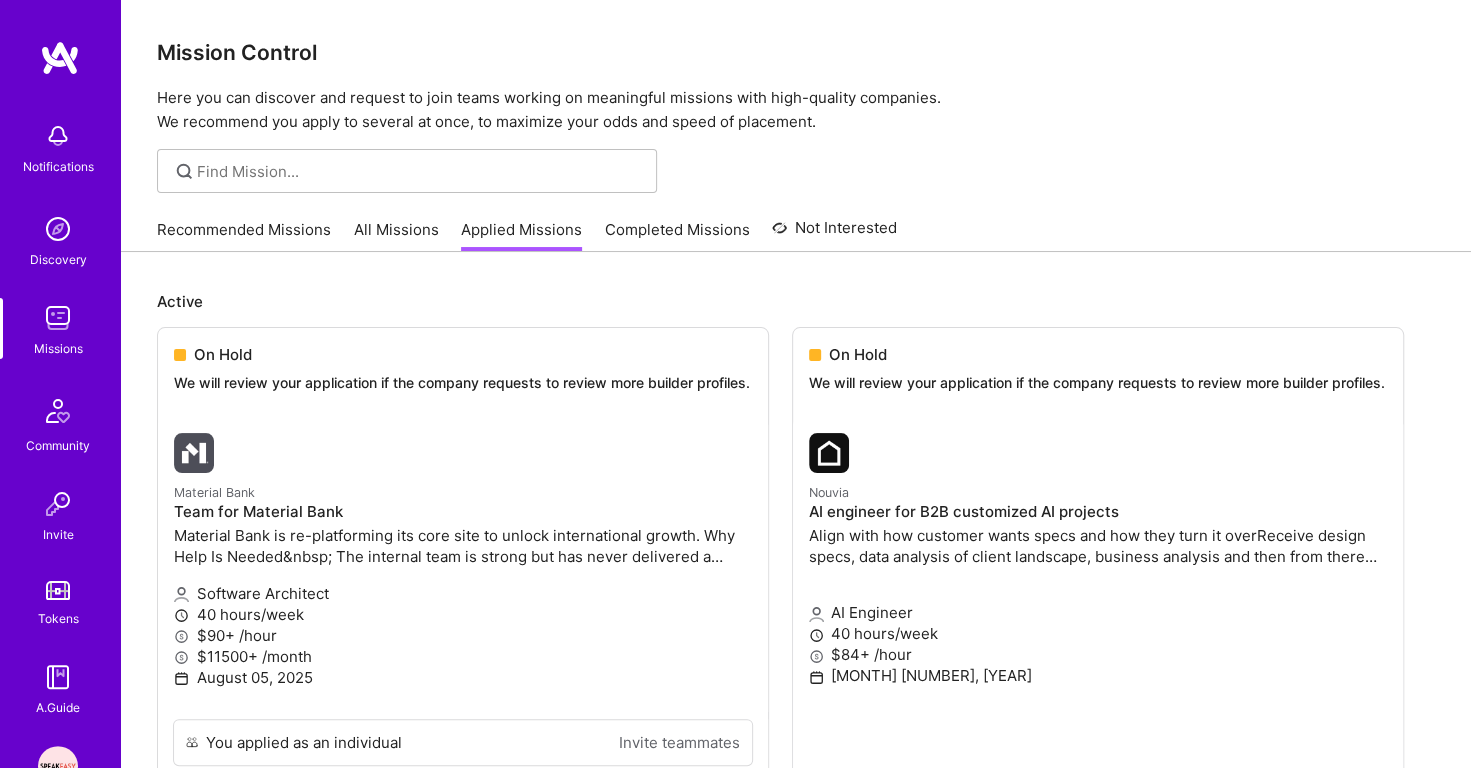 click on "Discovery" at bounding box center [58, 259] 